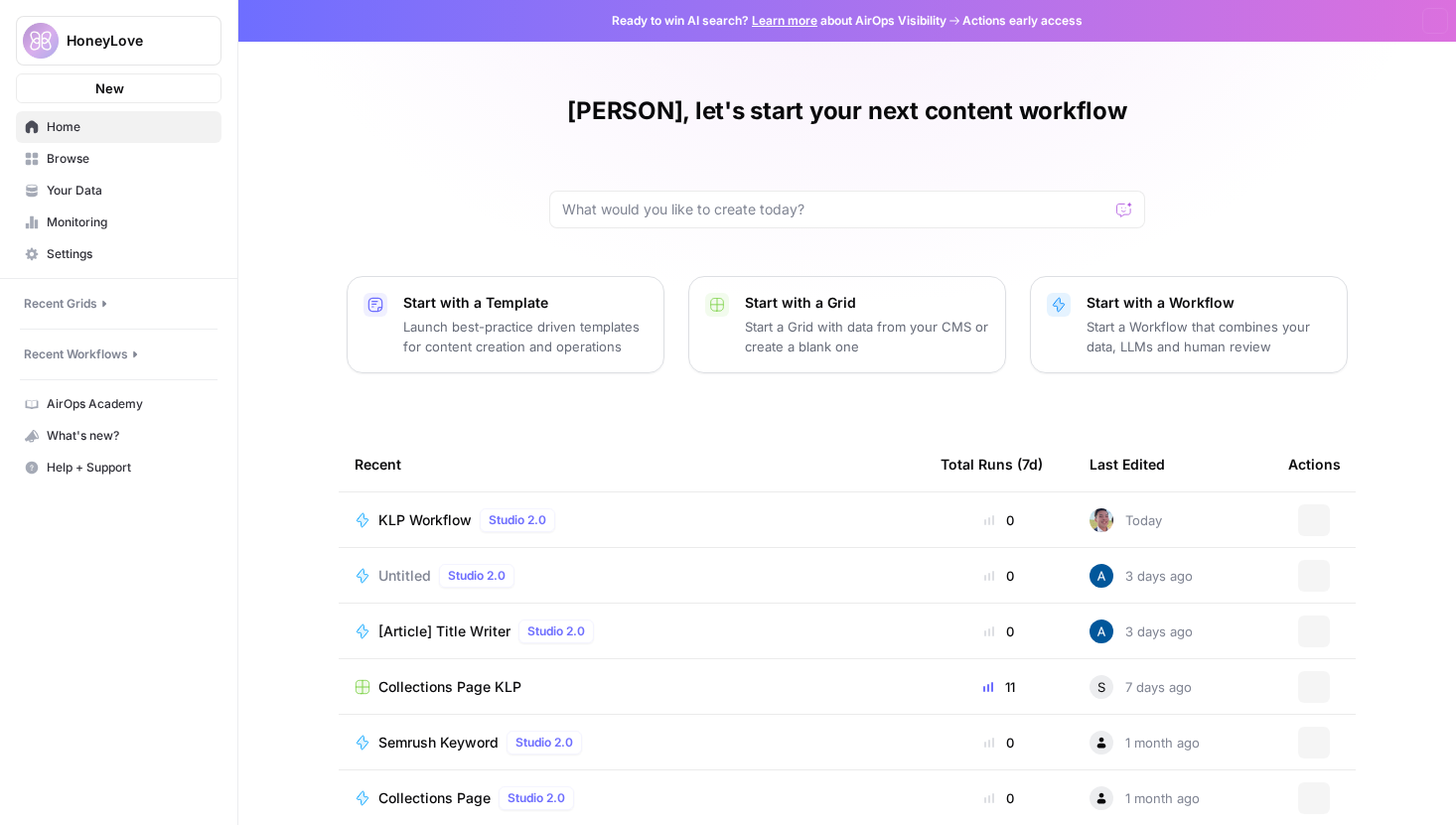 scroll, scrollTop: 0, scrollLeft: 0, axis: both 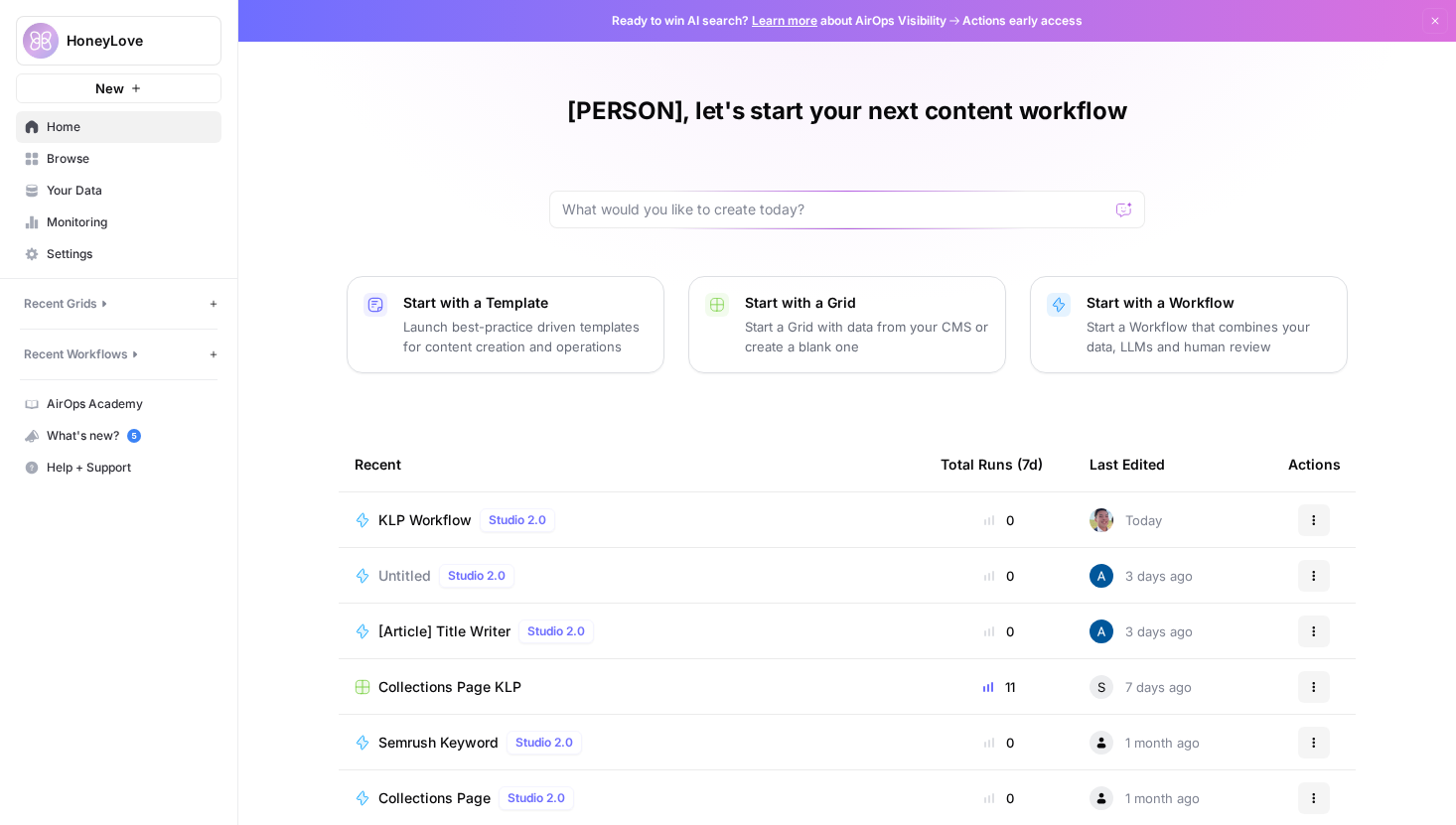 click on "Settings" at bounding box center [129, 254] 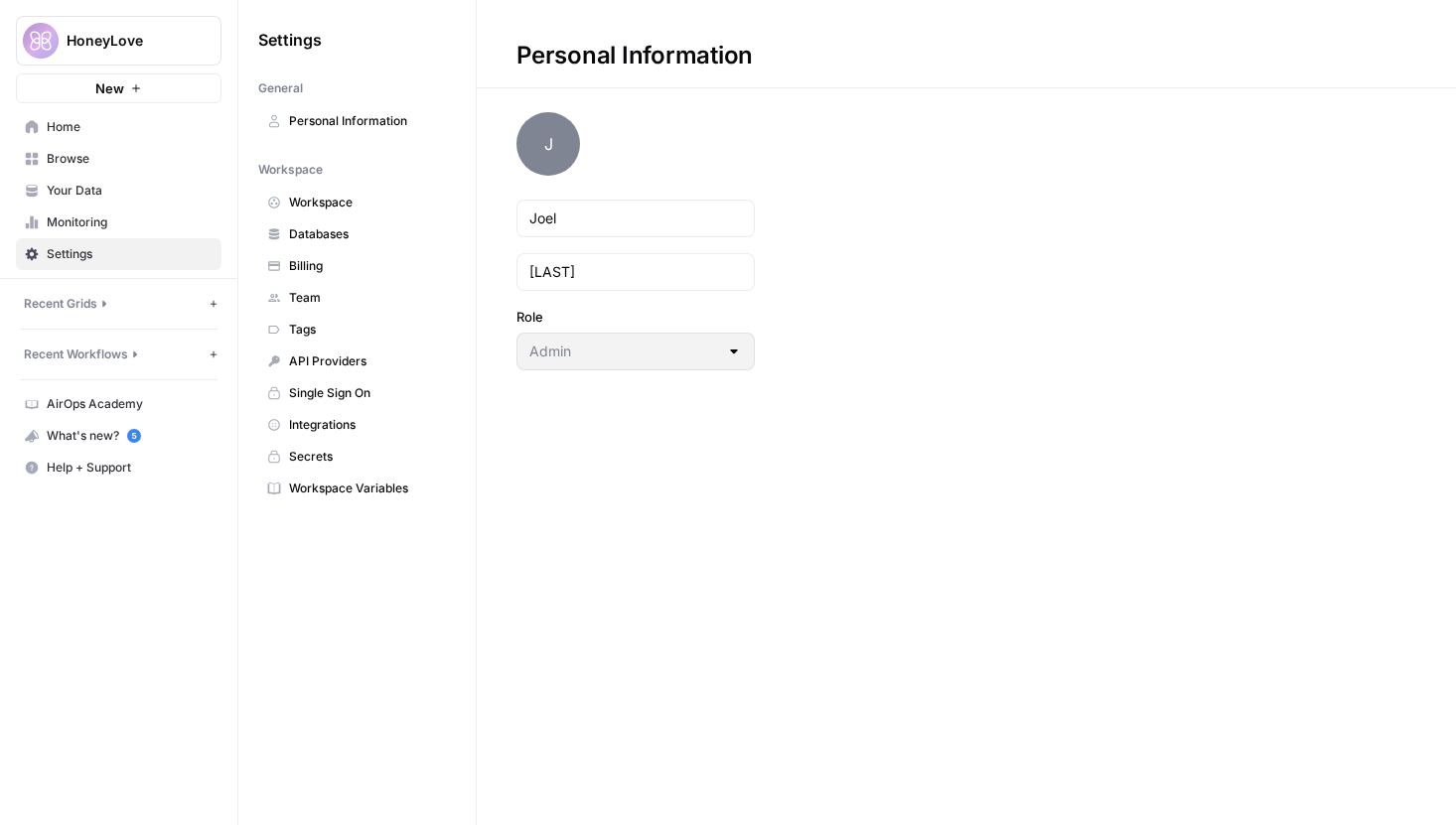 click on "Secrets" at bounding box center (367, 457) 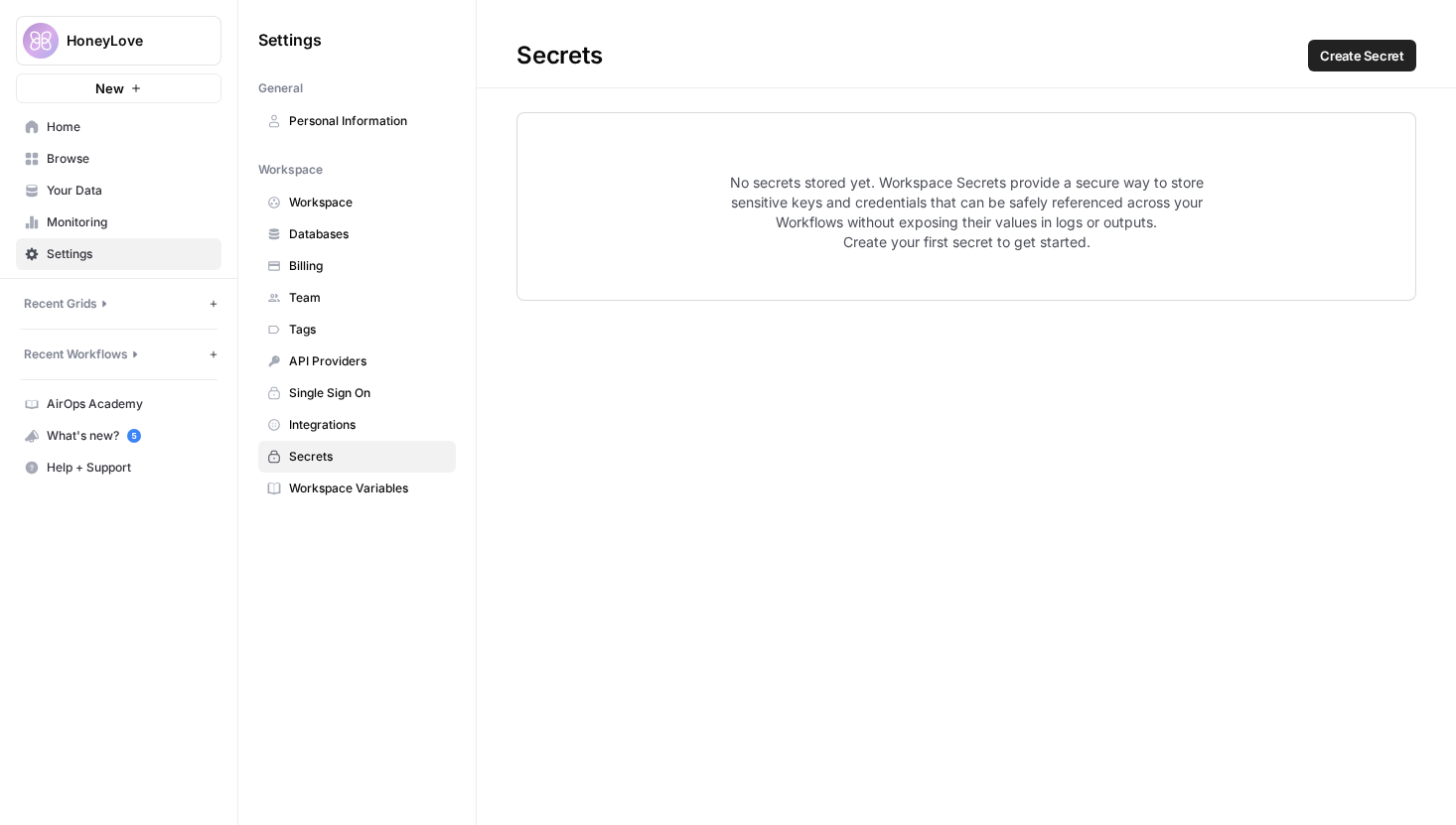 click on "Create Secret" at bounding box center [1362, 56] 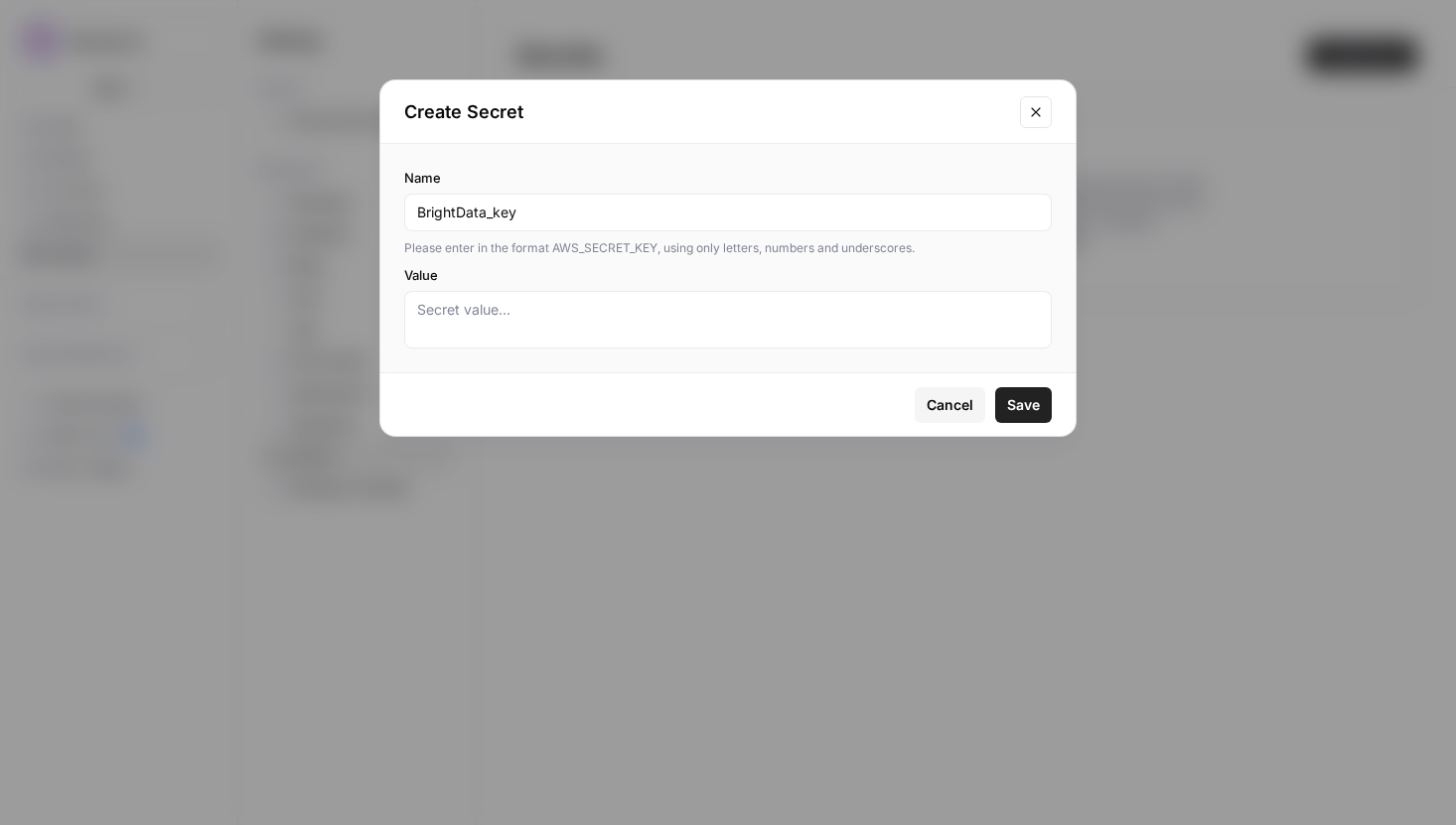 type on "BrightData_key" 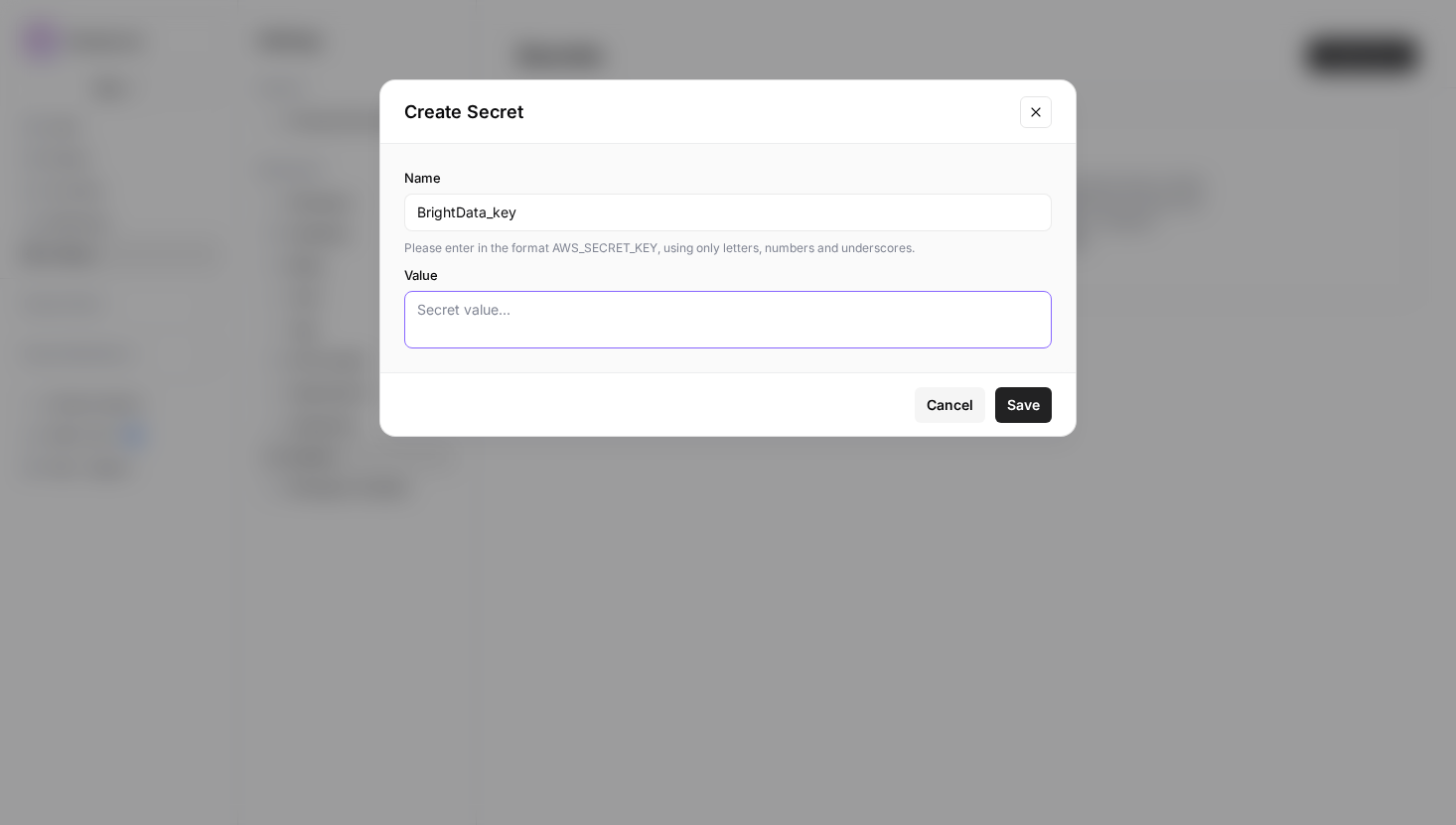 click on "Value" at bounding box center [728, 320] 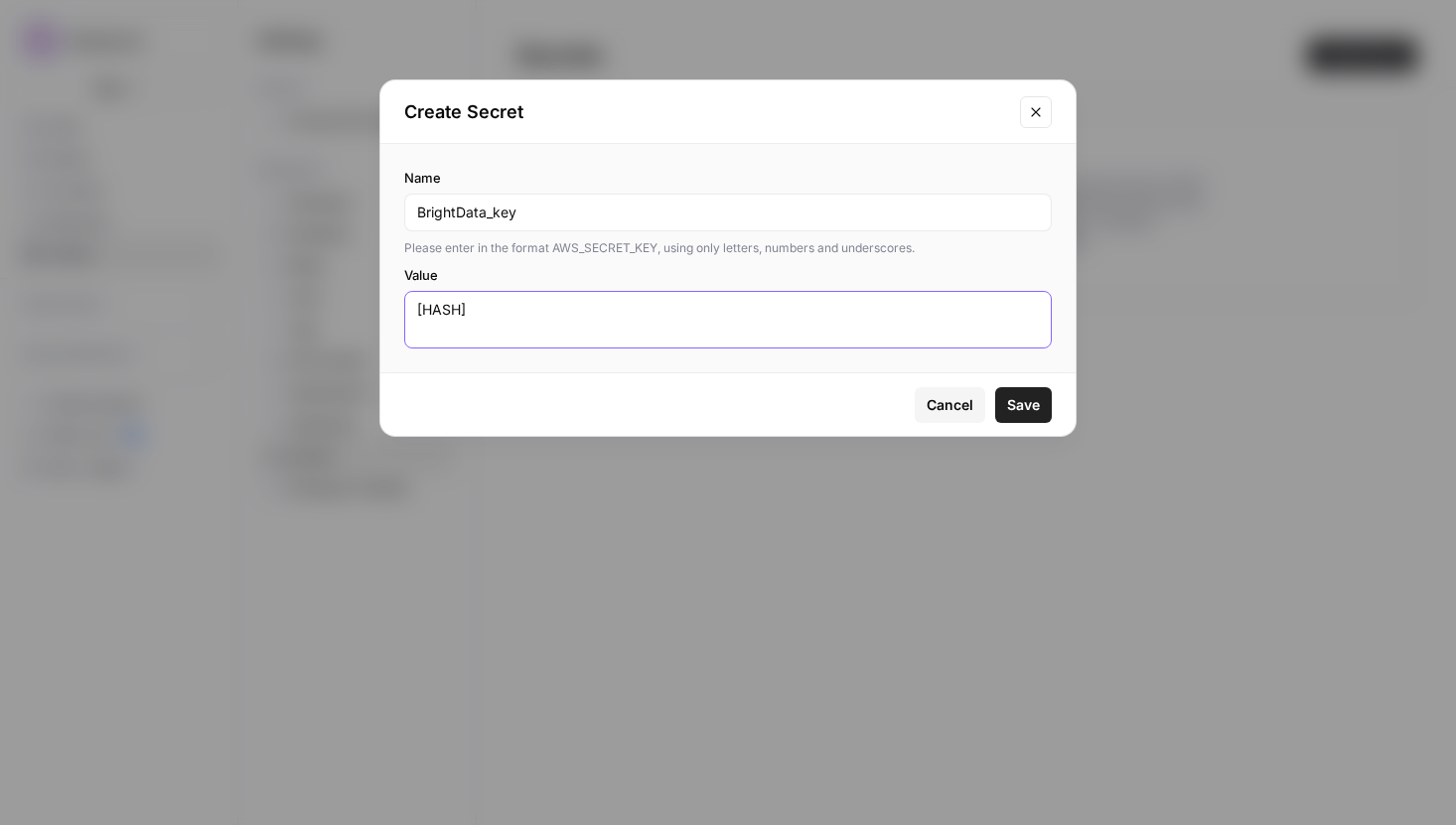 type on "07db5af495186b469d381e212bae8662e99bdd05d294be67bd221bd167258b35" 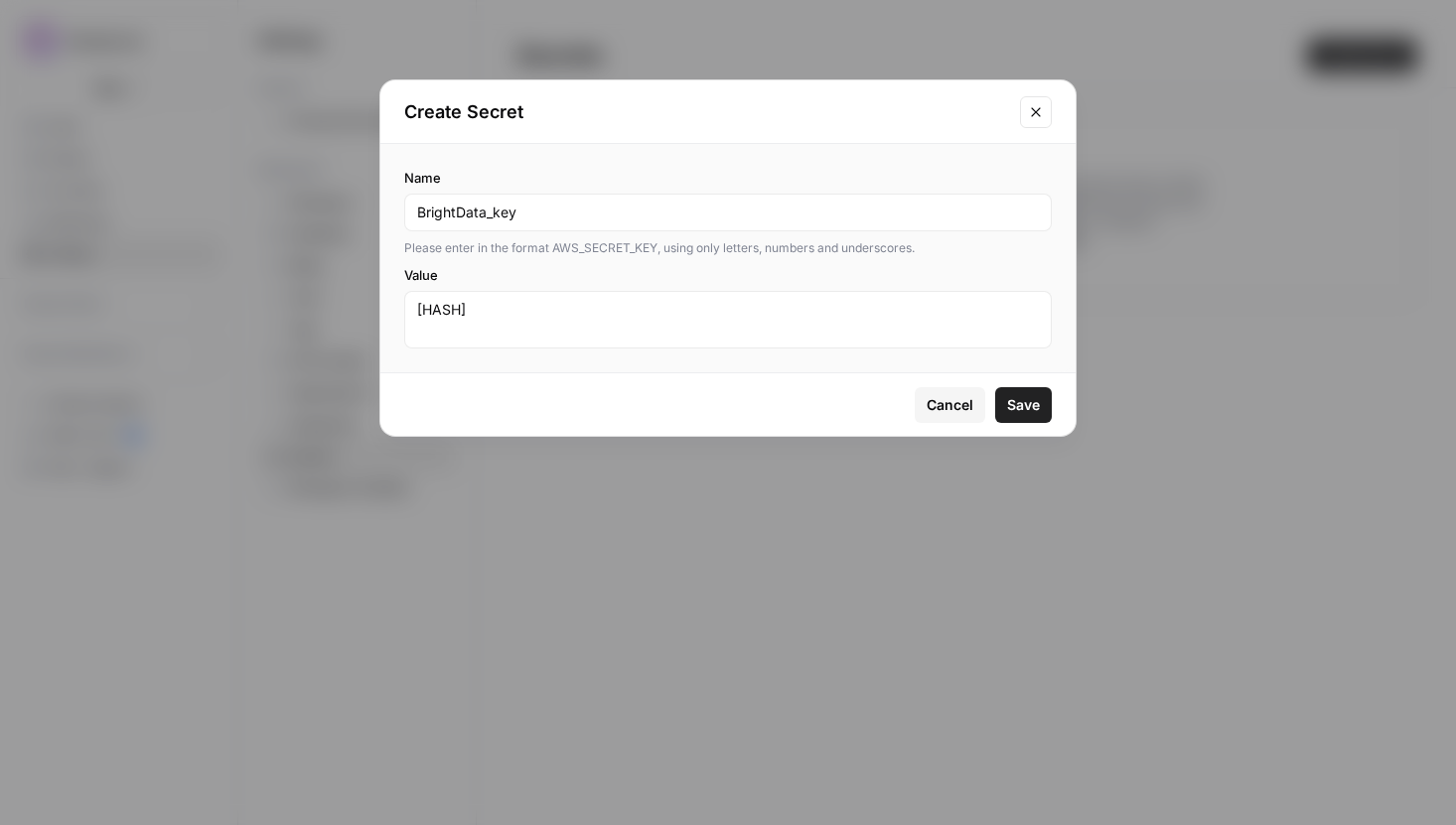 click on "Save" at bounding box center [1023, 405] 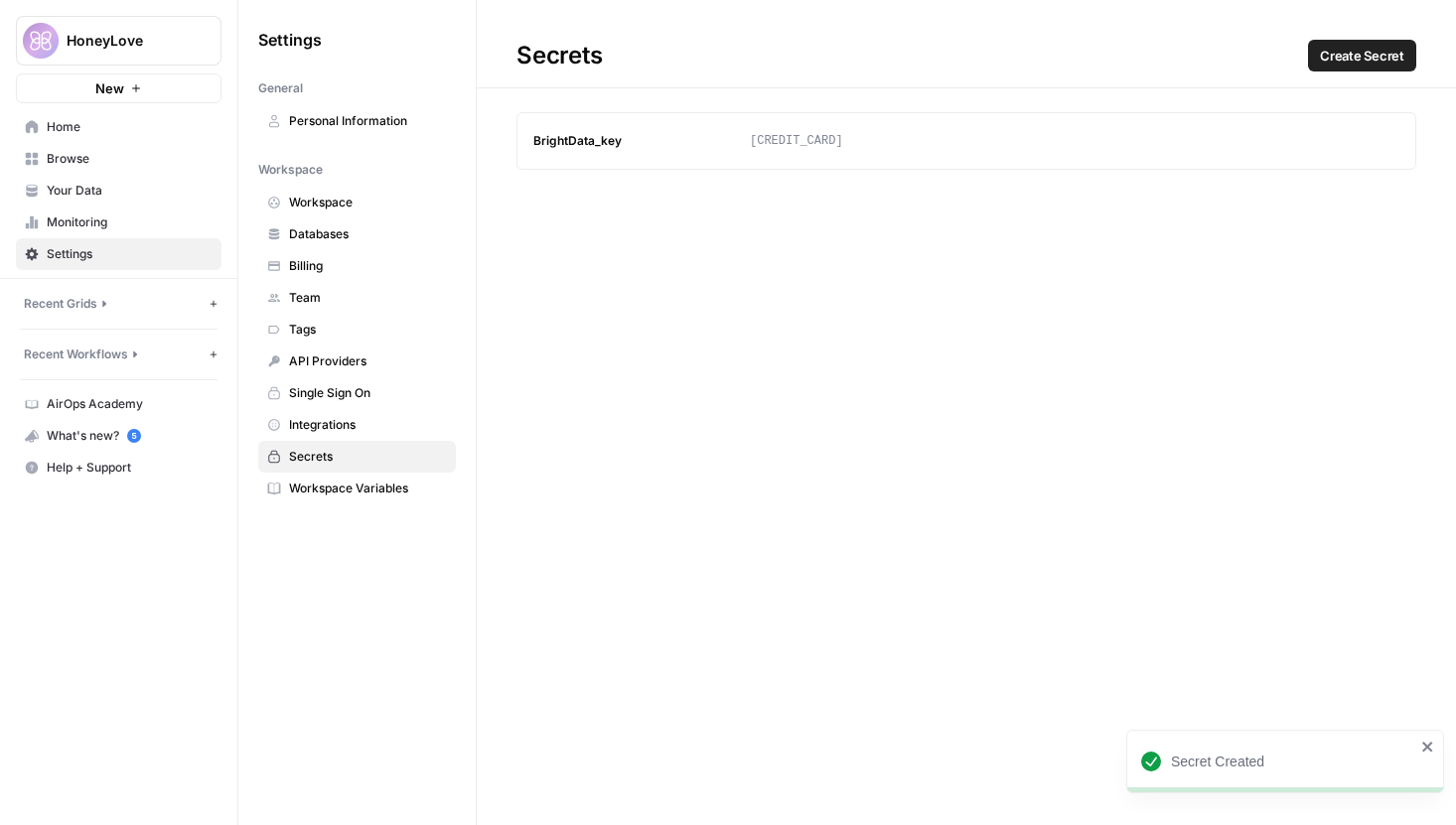 click on "HoneyLove" at bounding box center [126, 41] 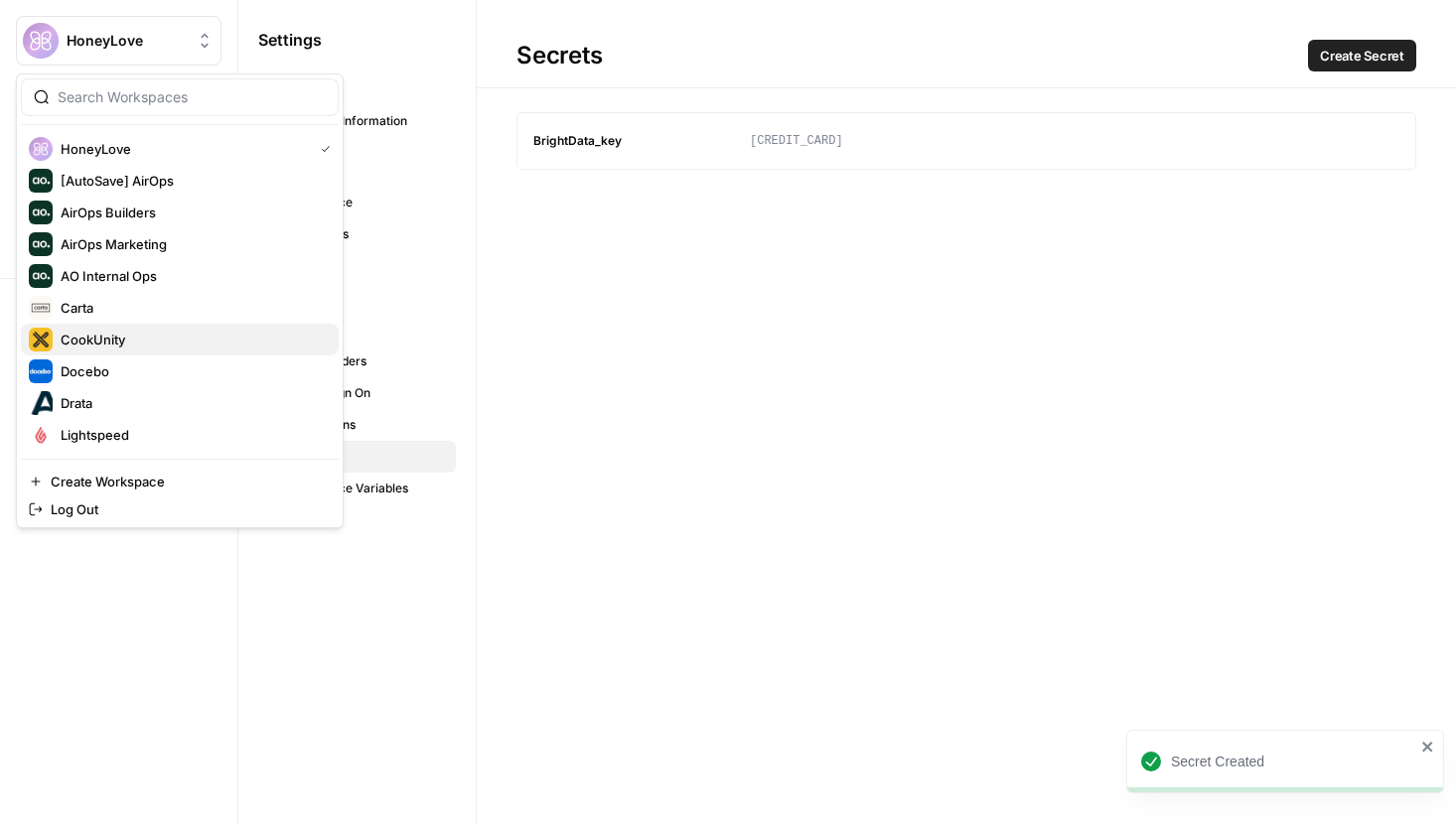 scroll, scrollTop: 191, scrollLeft: 0, axis: vertical 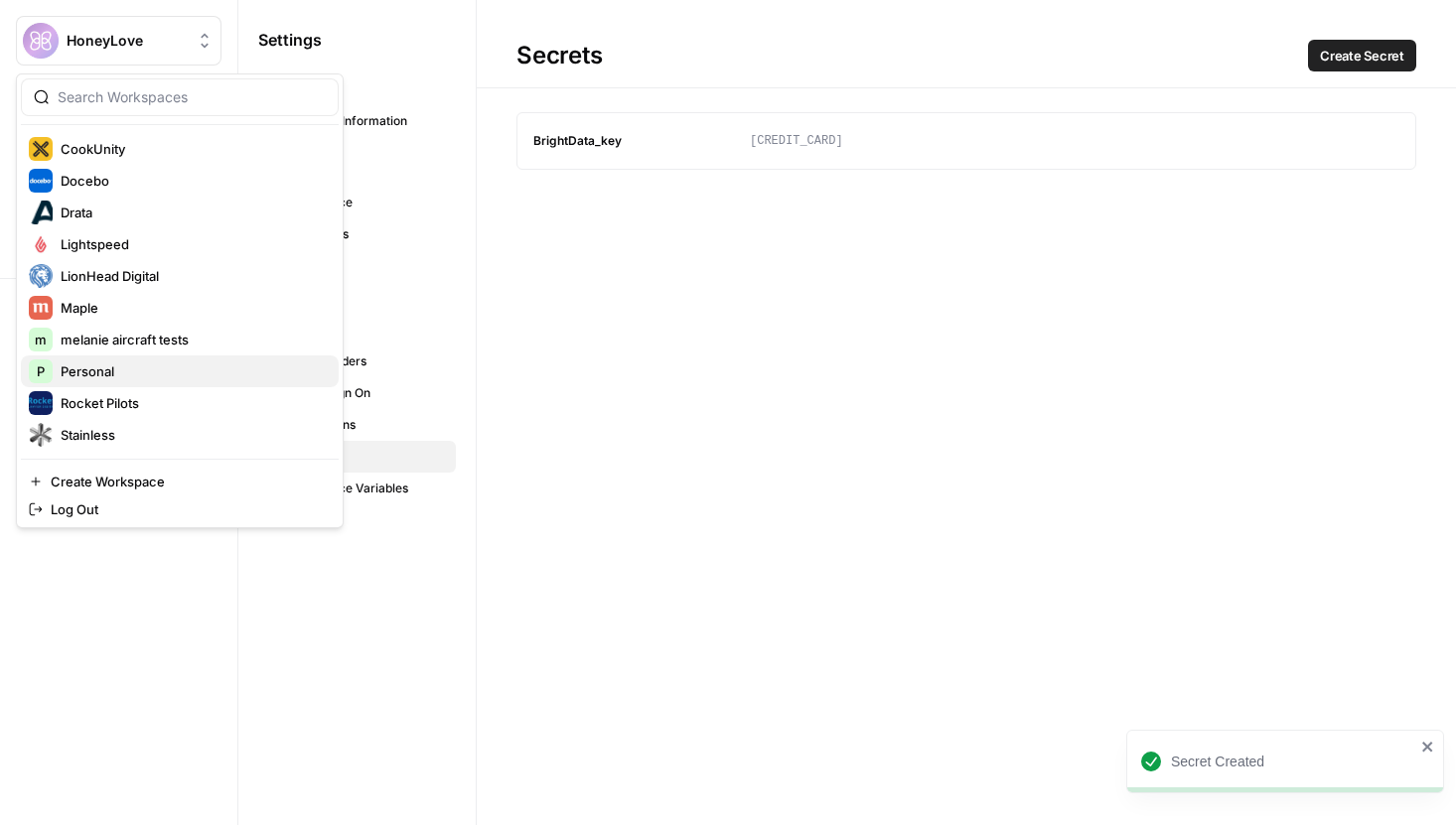 click on "Personal" at bounding box center [192, 371] 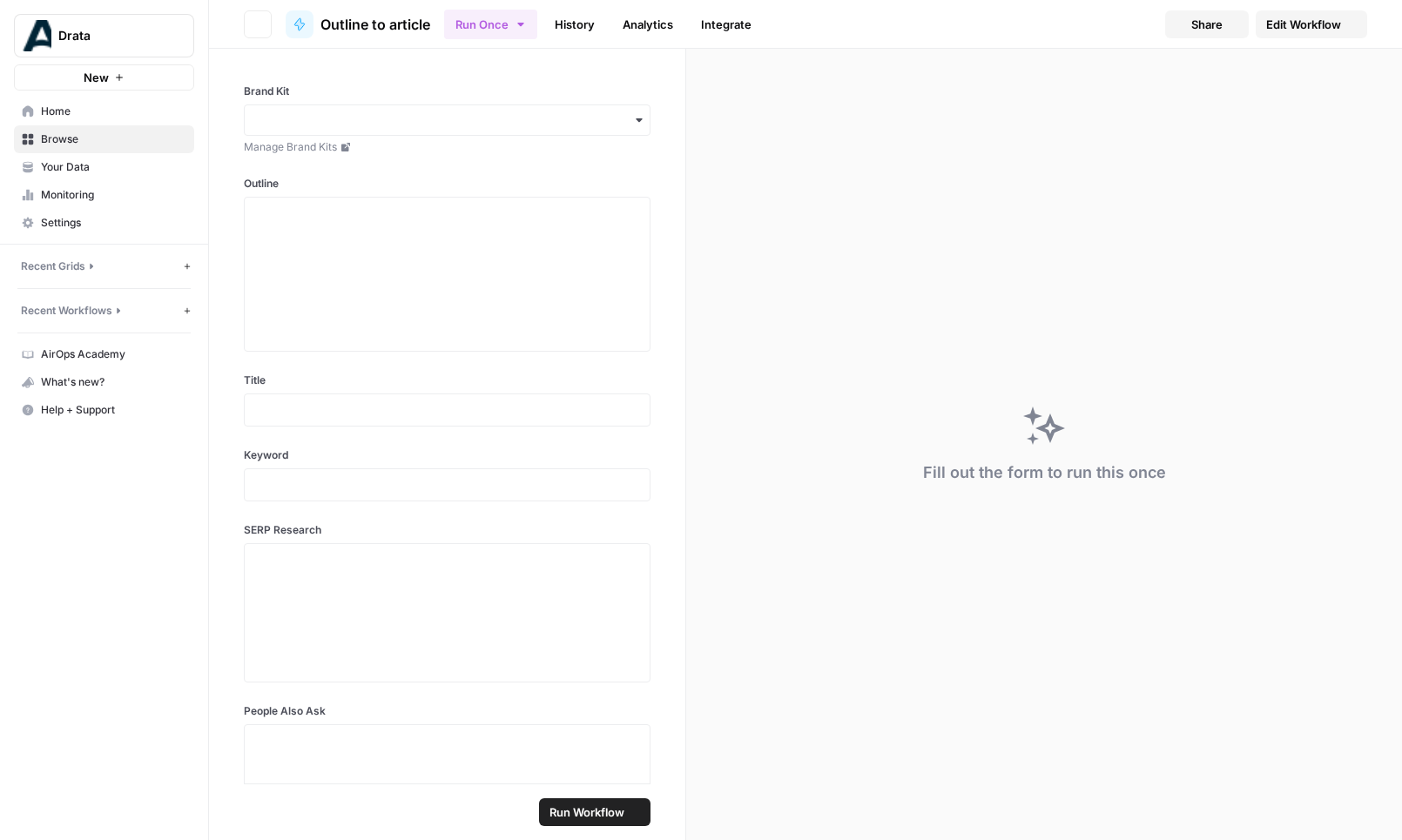 scroll, scrollTop: 0, scrollLeft: 0, axis: both 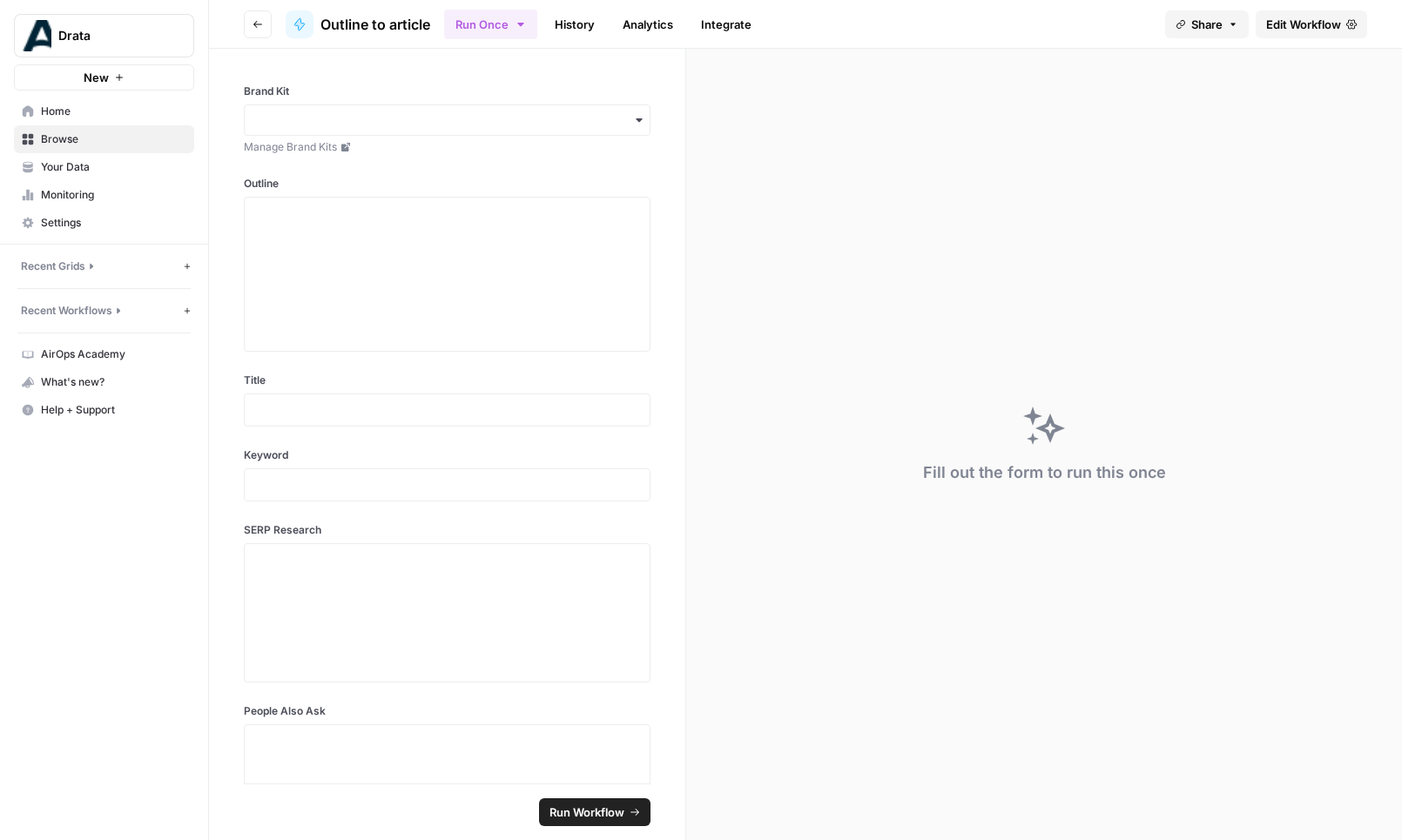 click on "Your Data" at bounding box center [113, 167] 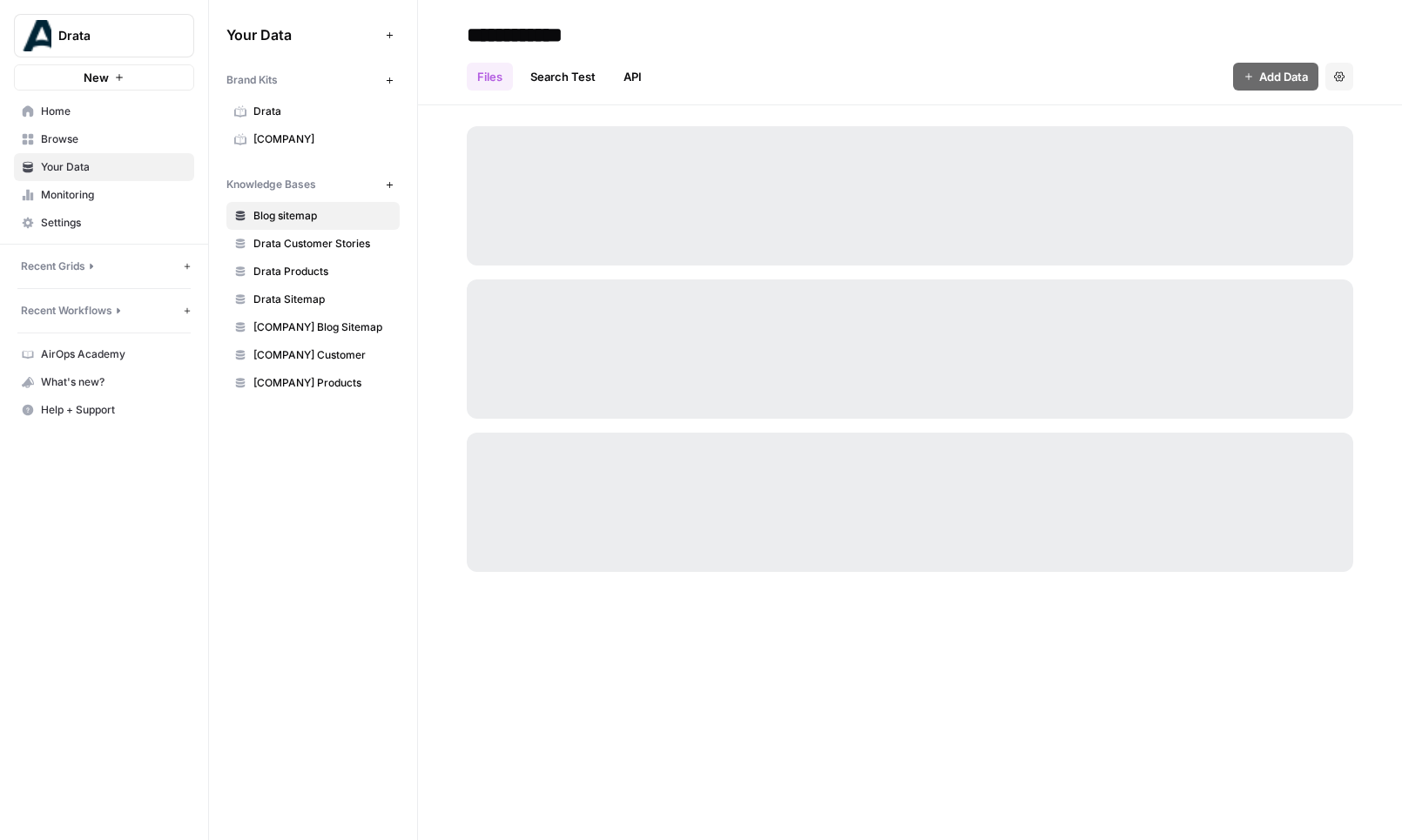 click on "Browse" at bounding box center [113, 139] 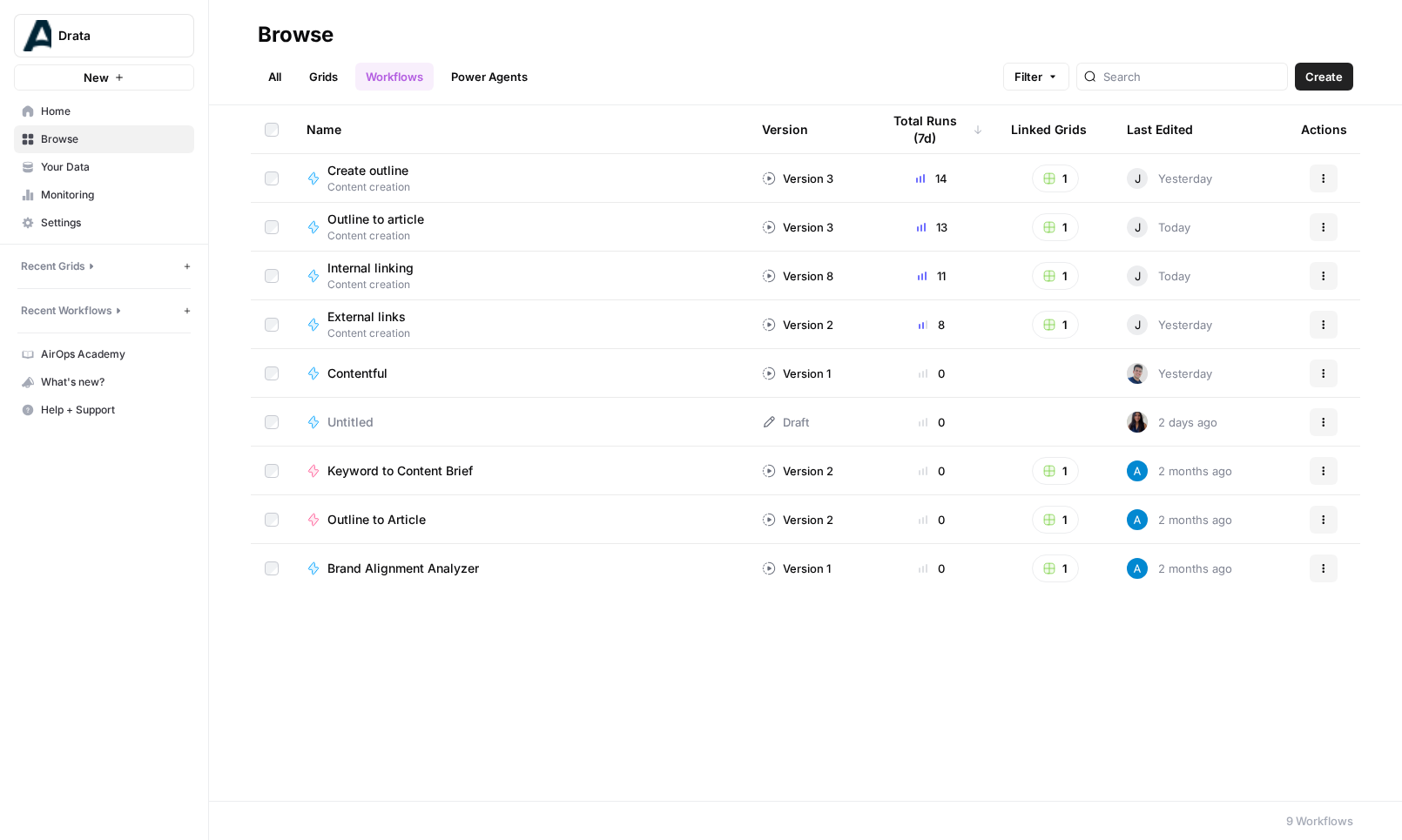 click on "Grids" at bounding box center [323, 77] 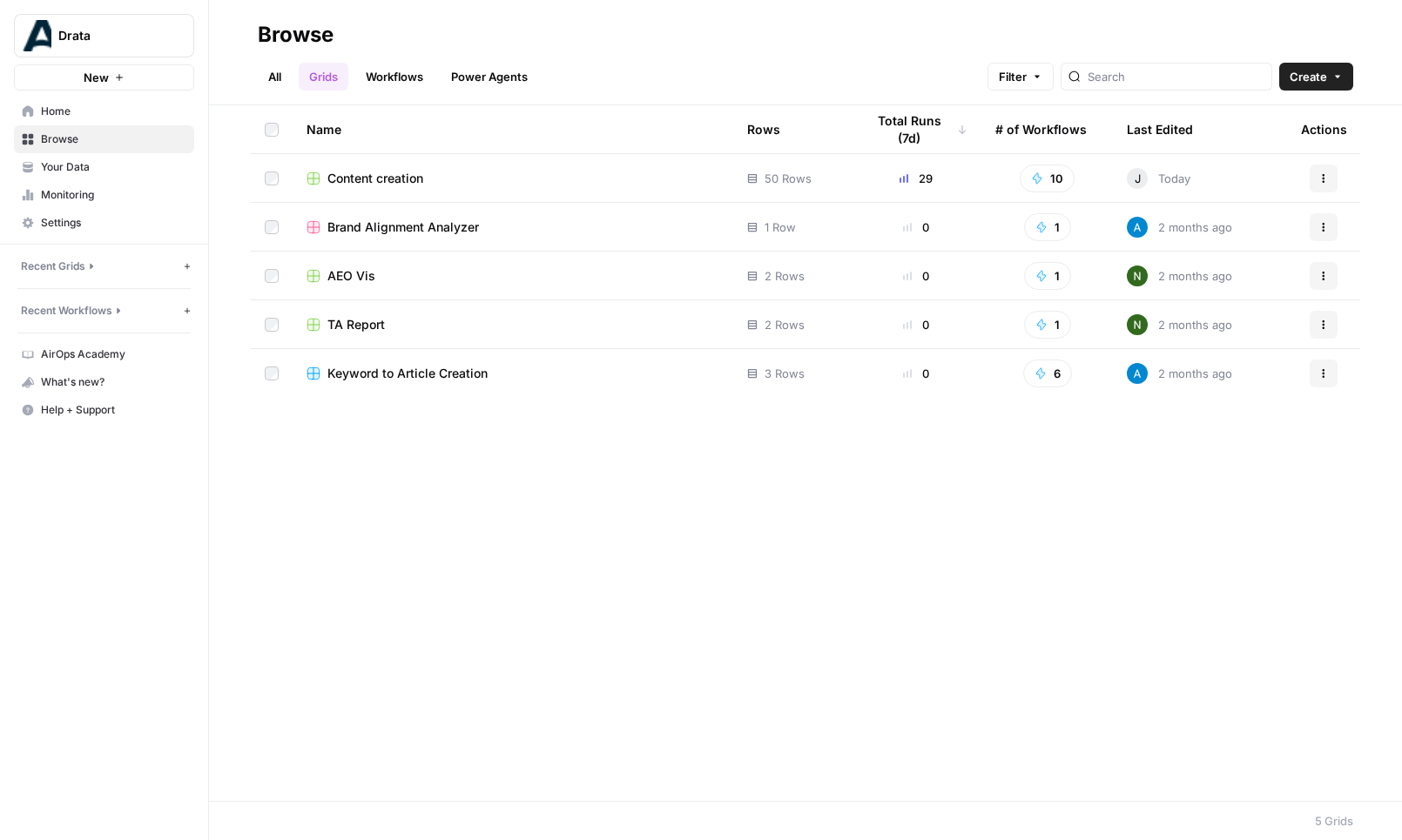 click on "Content creation" at bounding box center (375, 178) 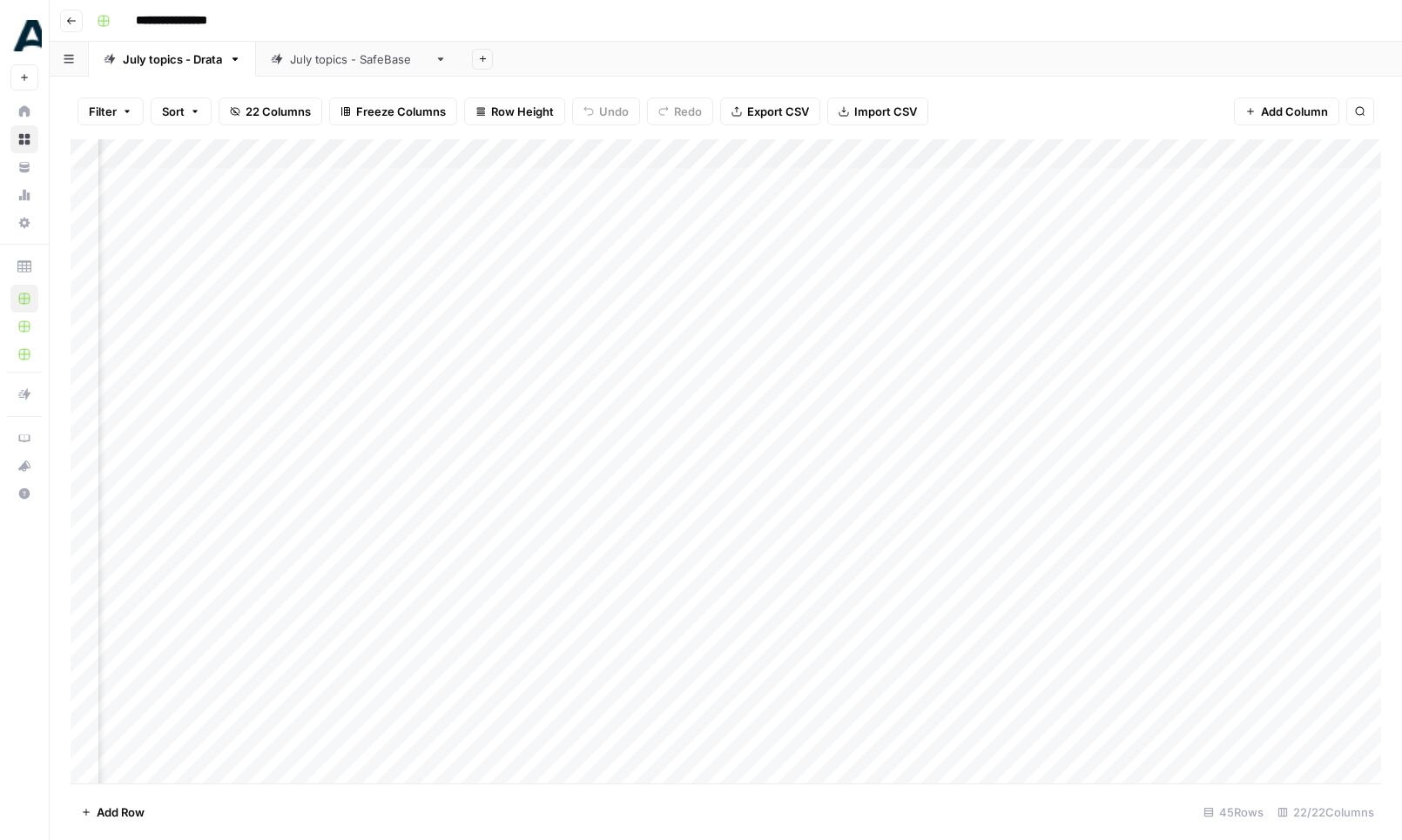 scroll, scrollTop: 0, scrollLeft: 623, axis: horizontal 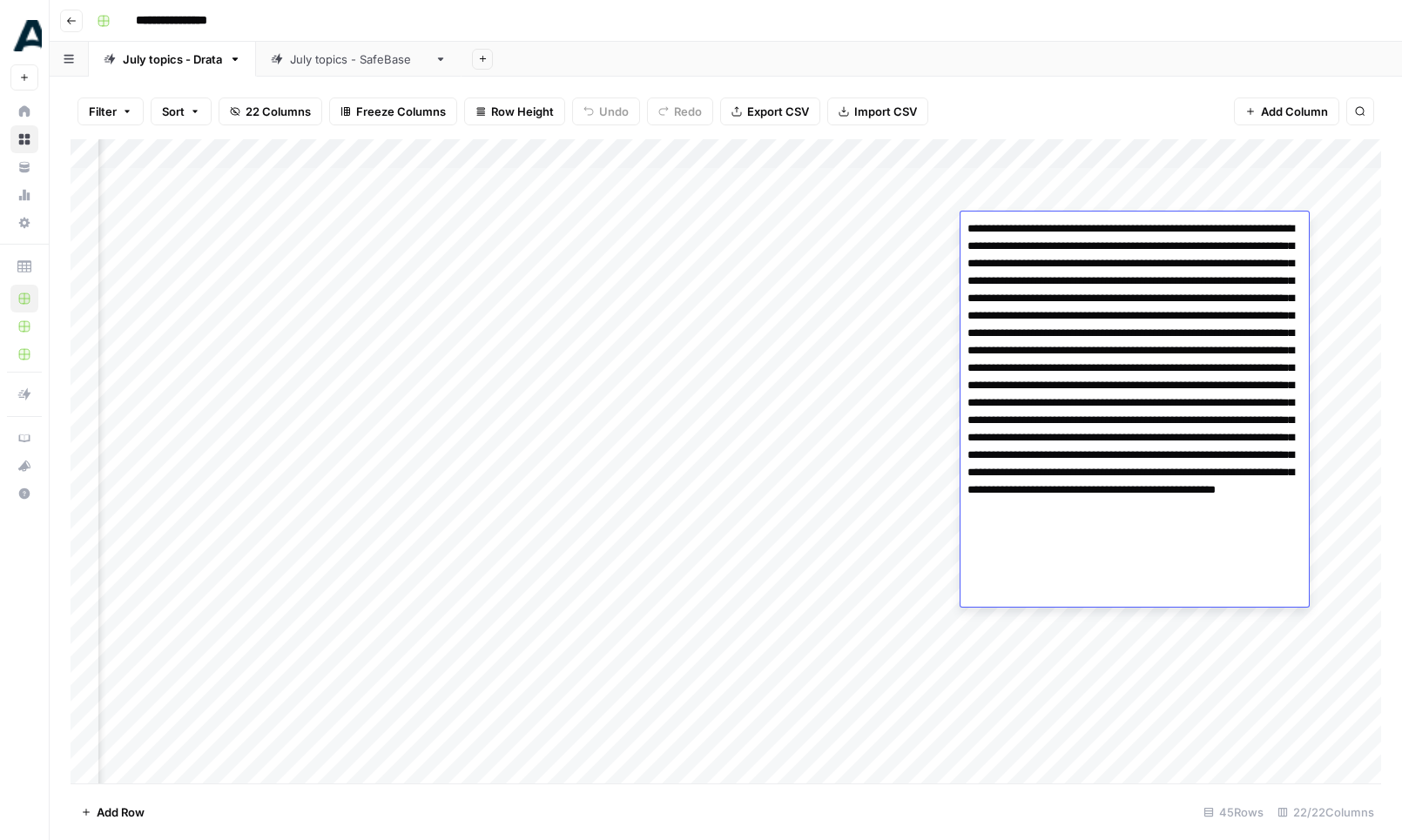 click on "Add Column" at bounding box center (725, 461) 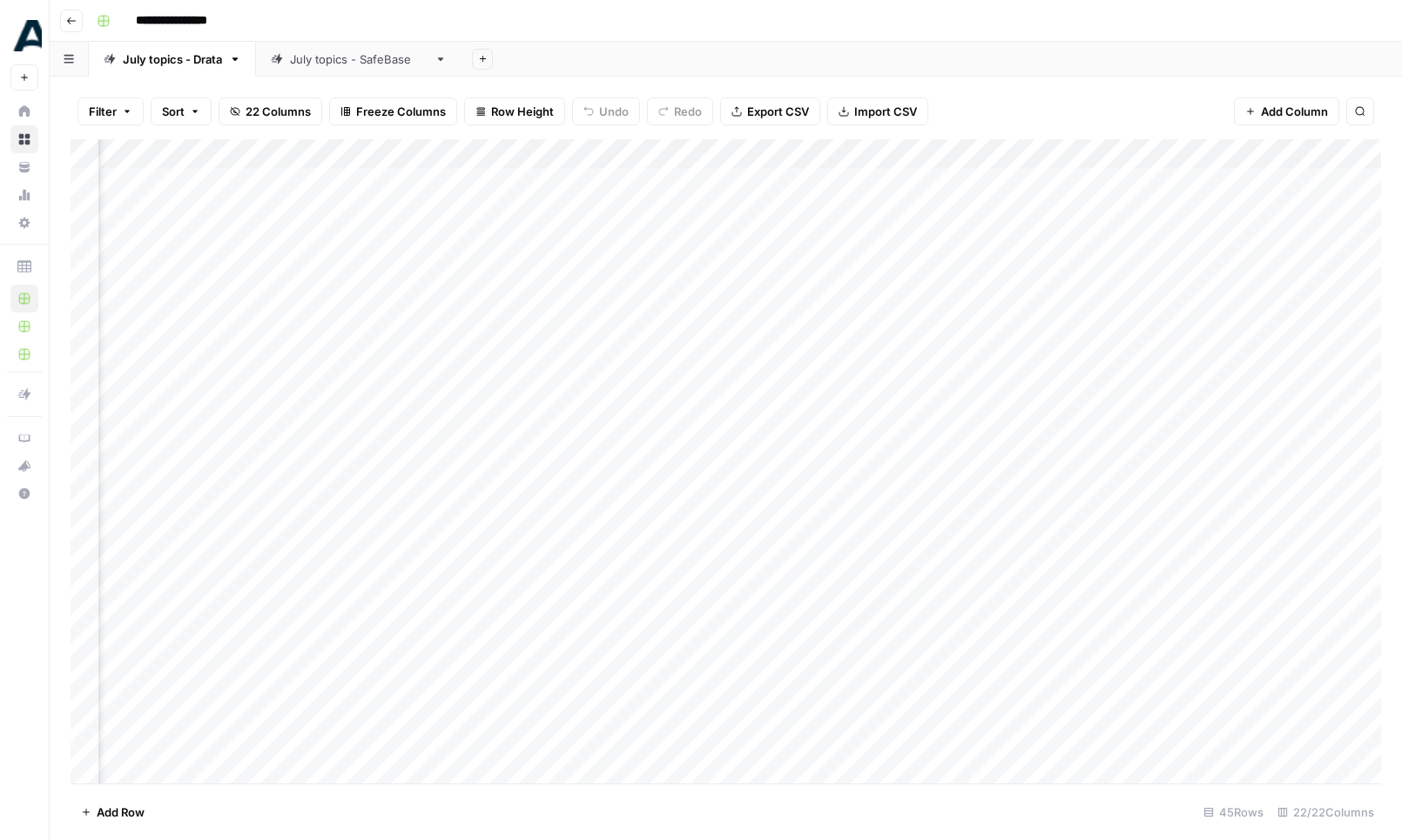 scroll, scrollTop: 0, scrollLeft: 1175, axis: horizontal 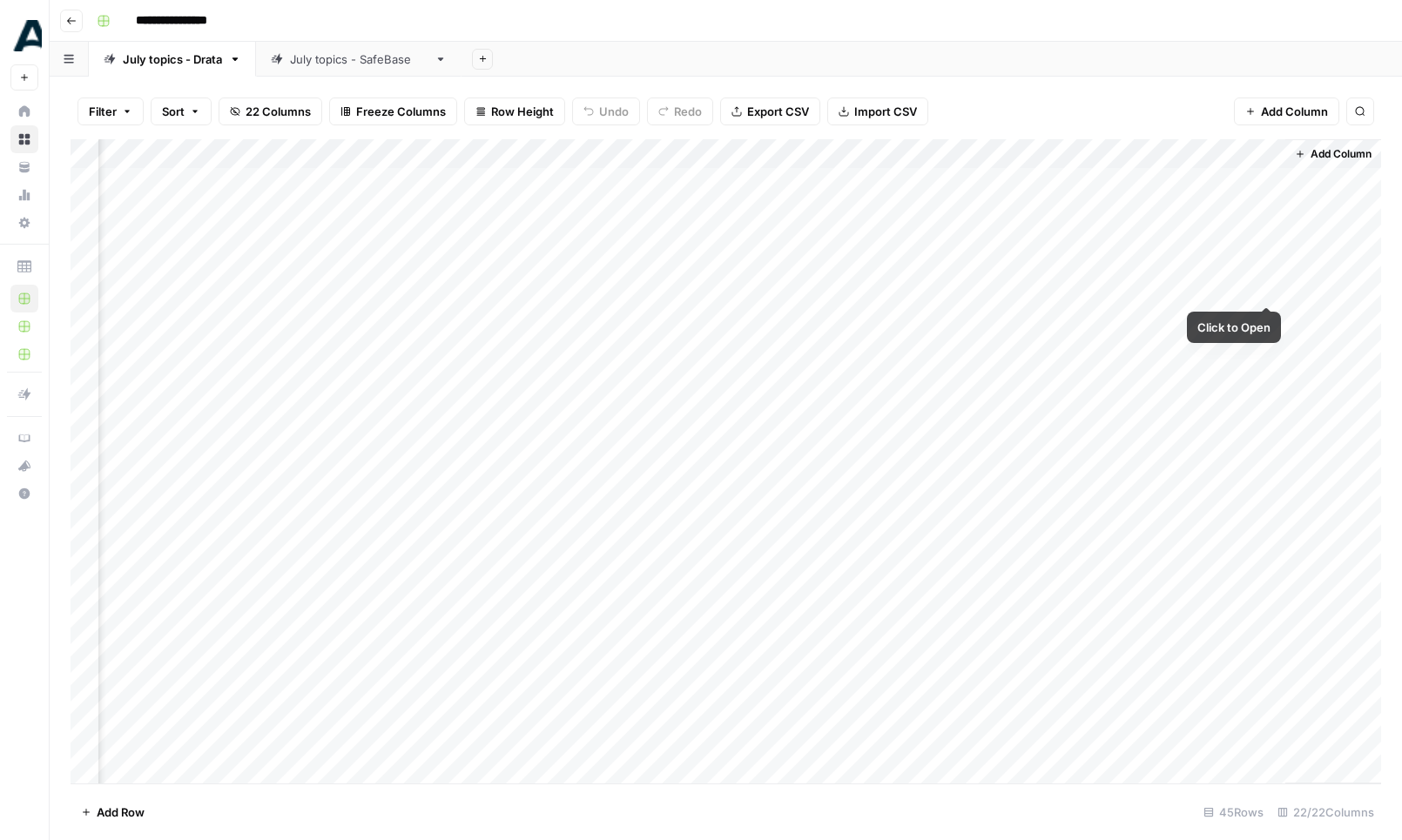 click on "Add Column" at bounding box center (725, 461) 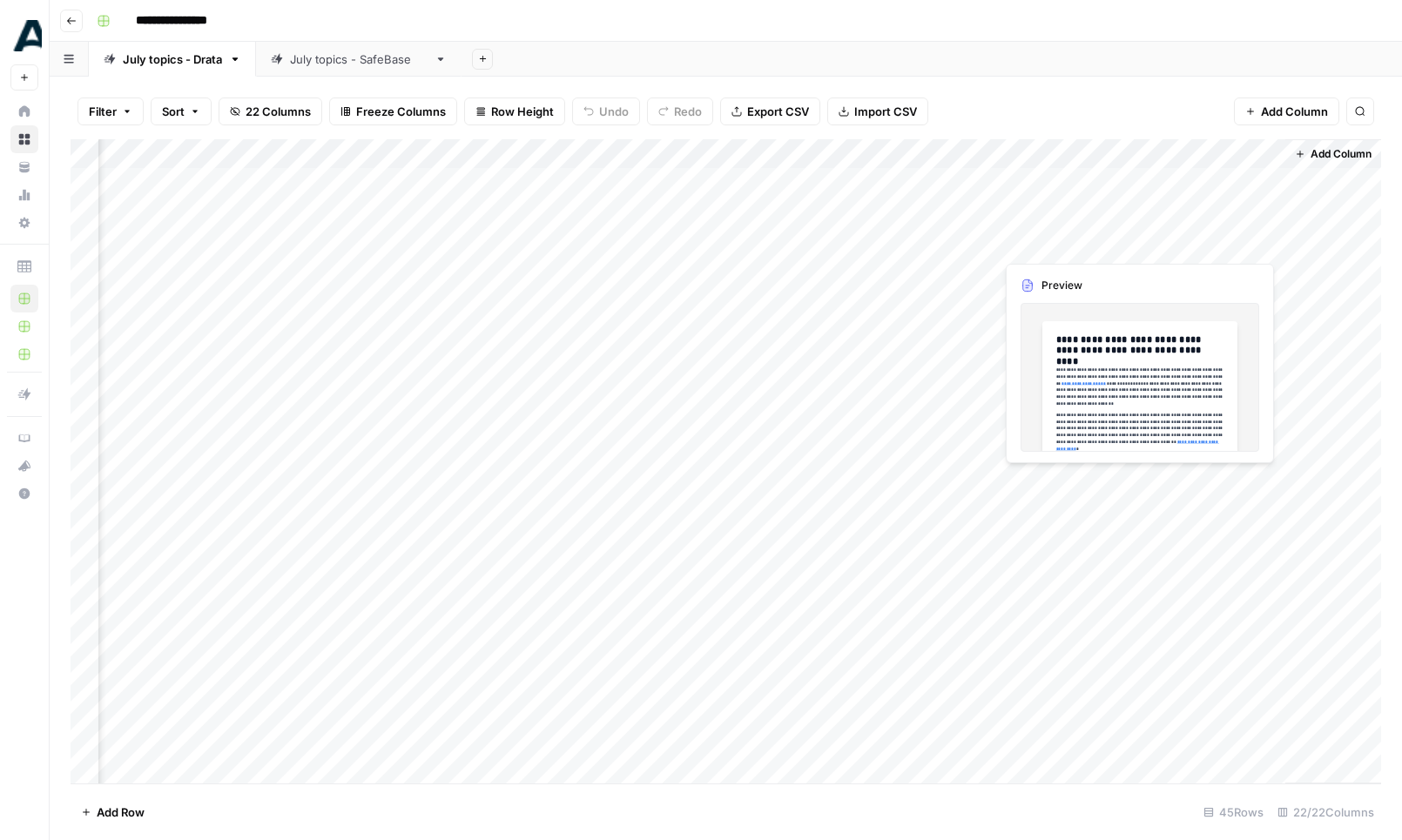click on "Add Column" at bounding box center [725, 461] 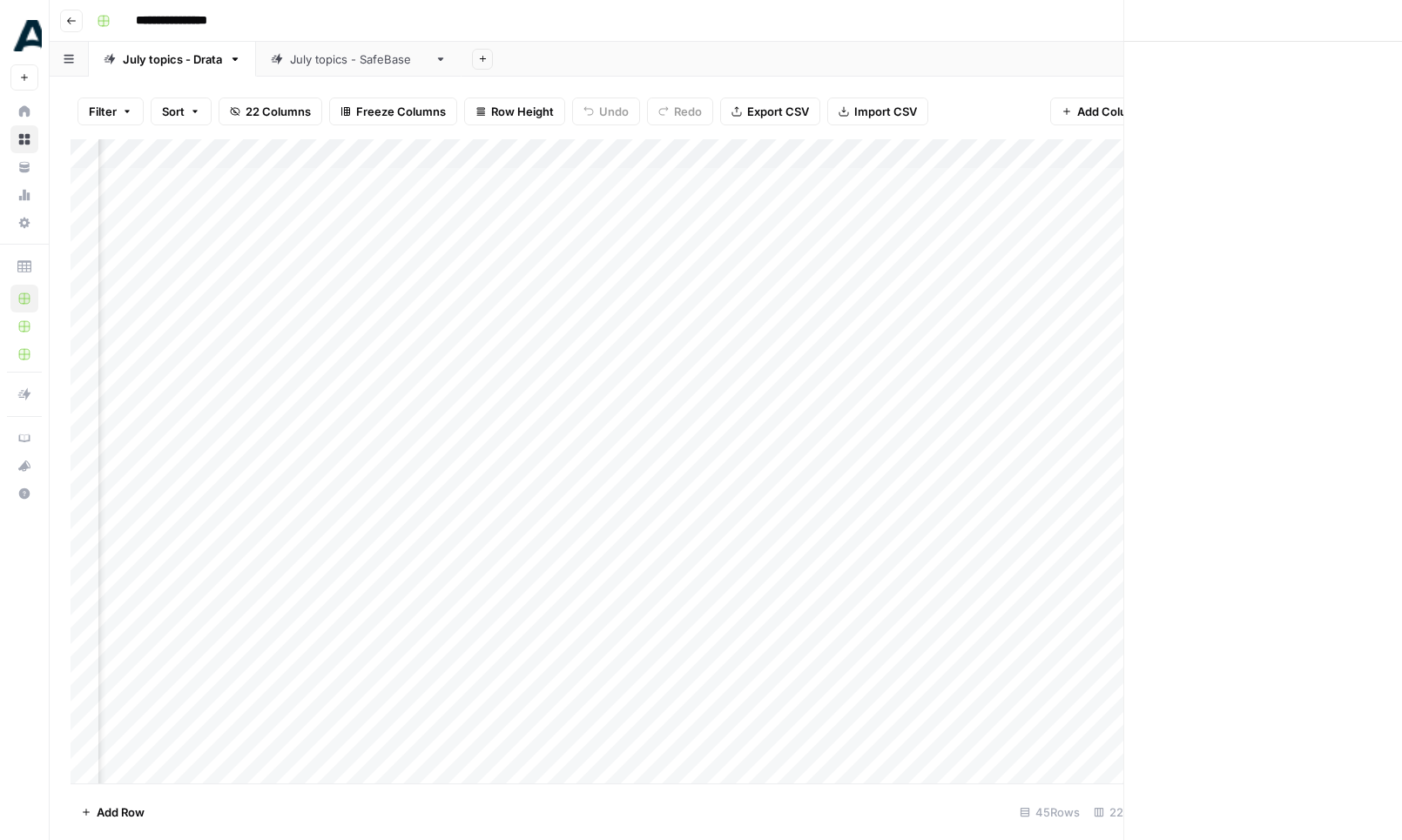 scroll, scrollTop: 0, scrollLeft: 2481, axis: horizontal 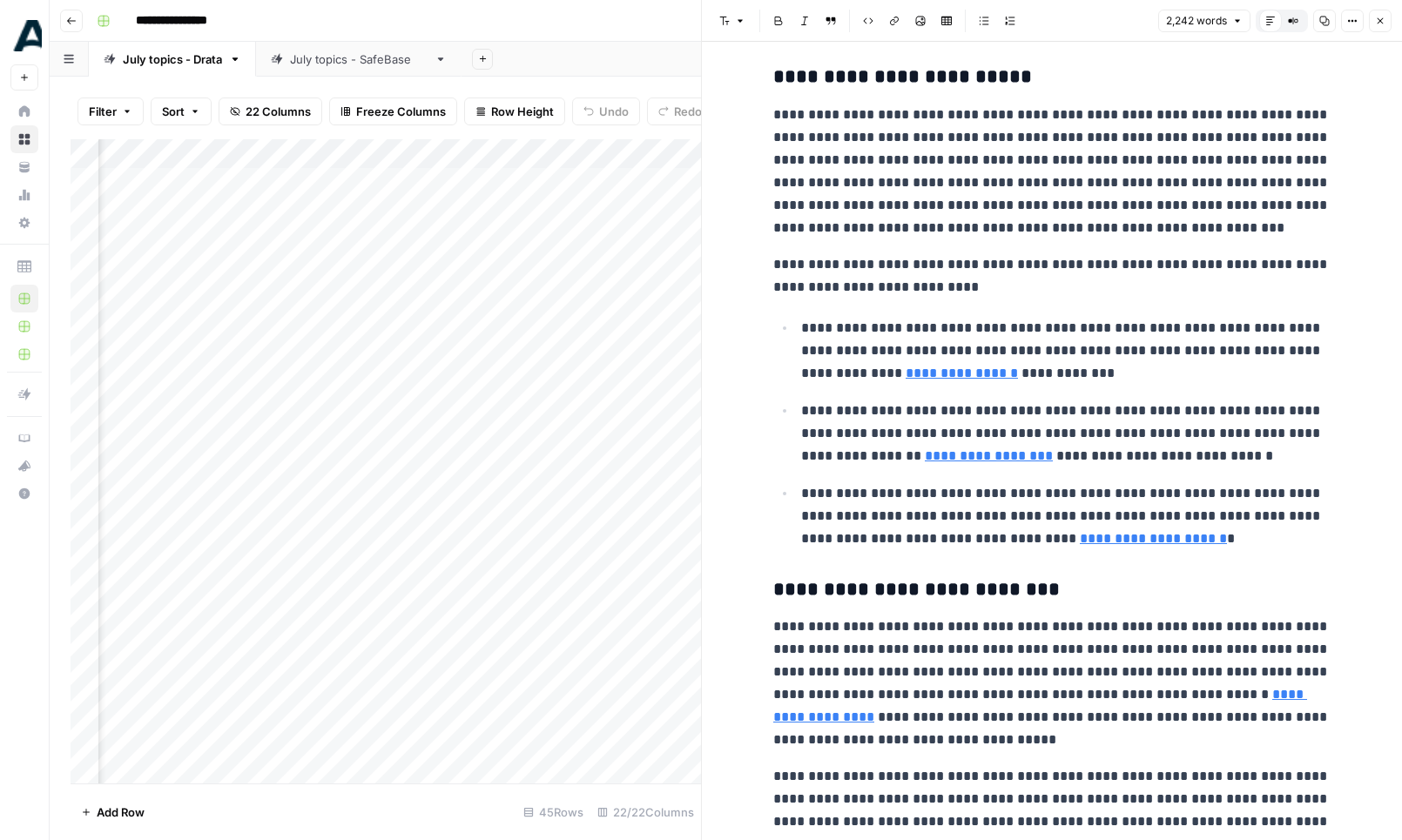 click 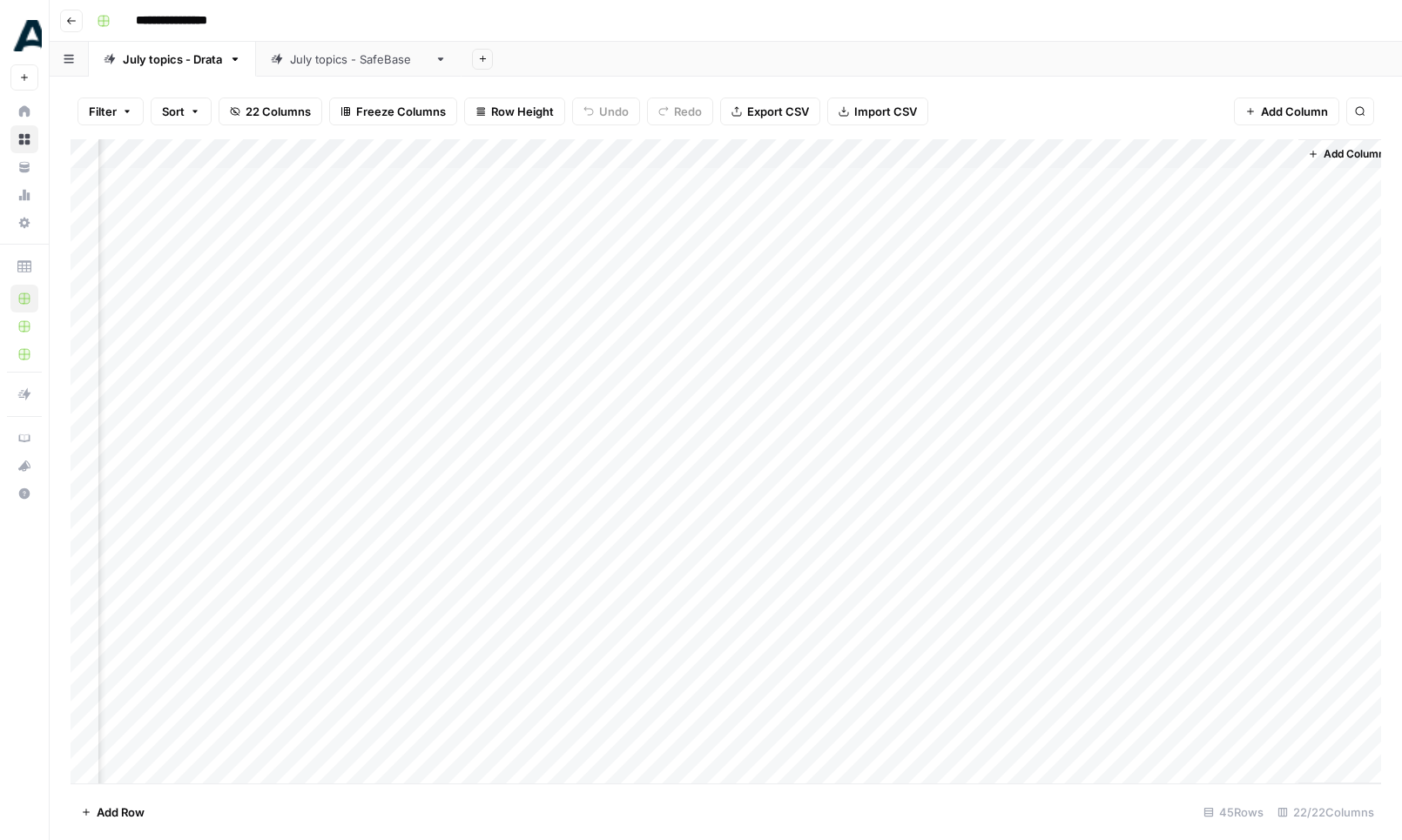 scroll, scrollTop: 0, scrollLeft: 2474, axis: horizontal 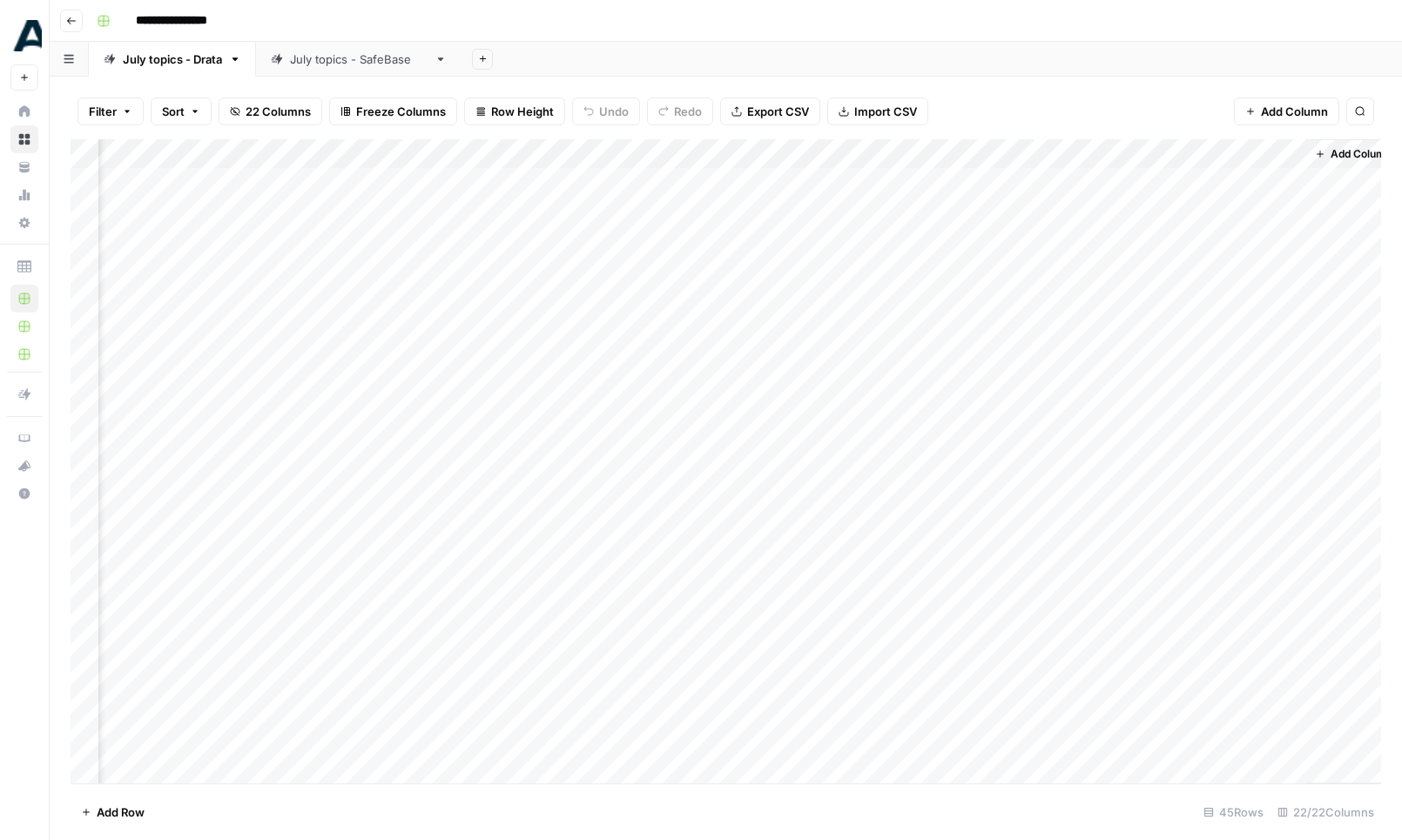 click on "Add Column" at bounding box center [725, 461] 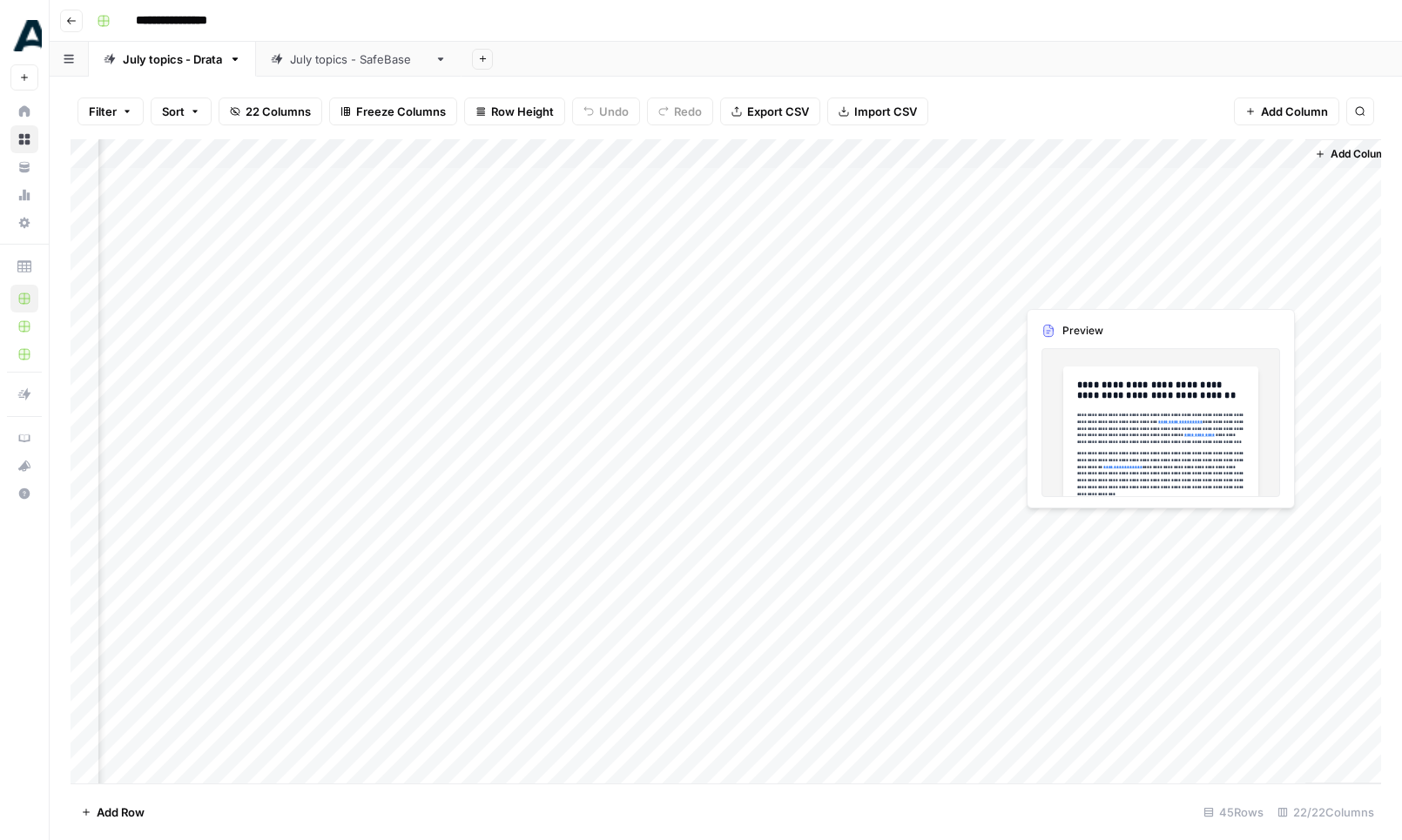 click on "Add Column" at bounding box center (725, 461) 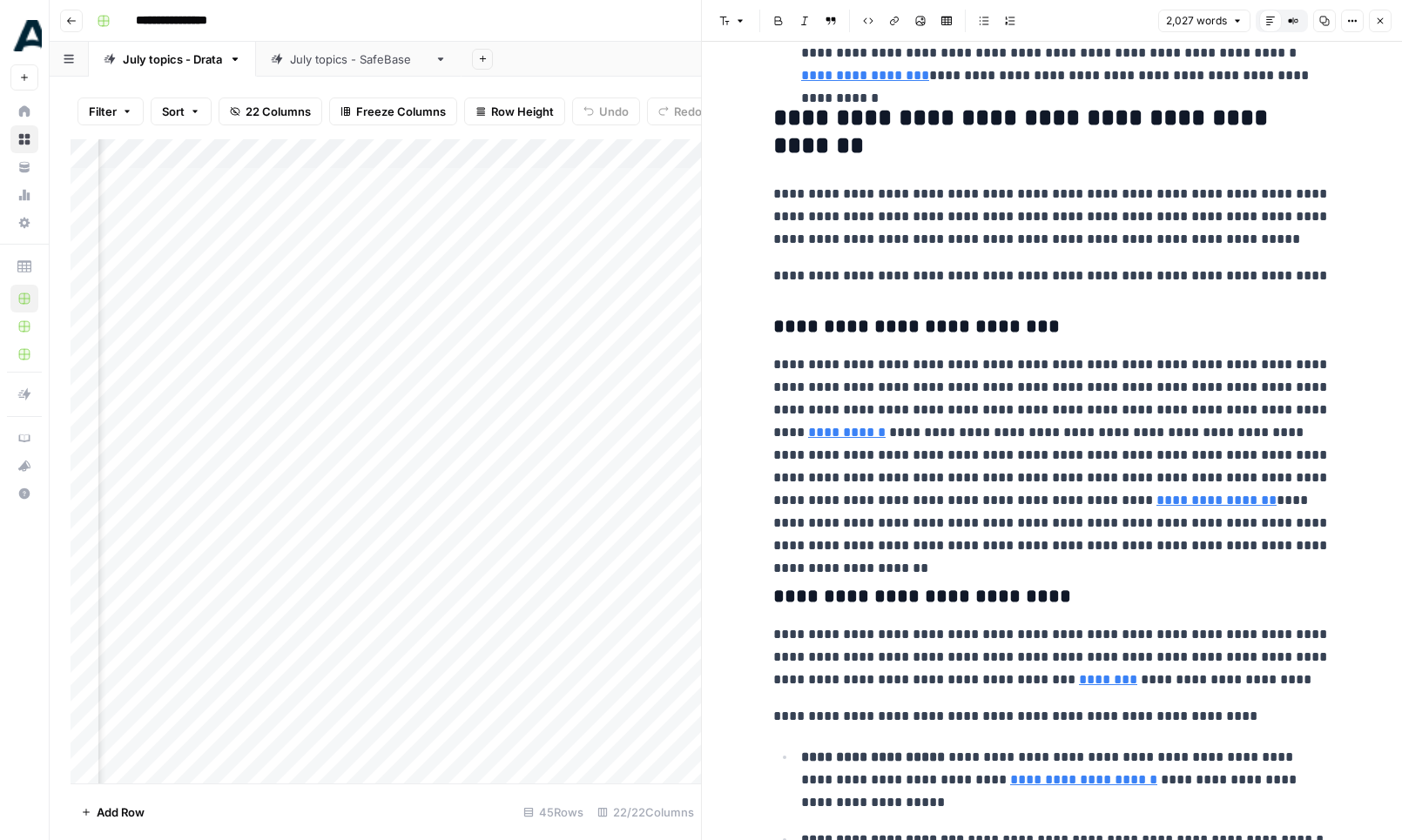 scroll, scrollTop: 2110, scrollLeft: 0, axis: vertical 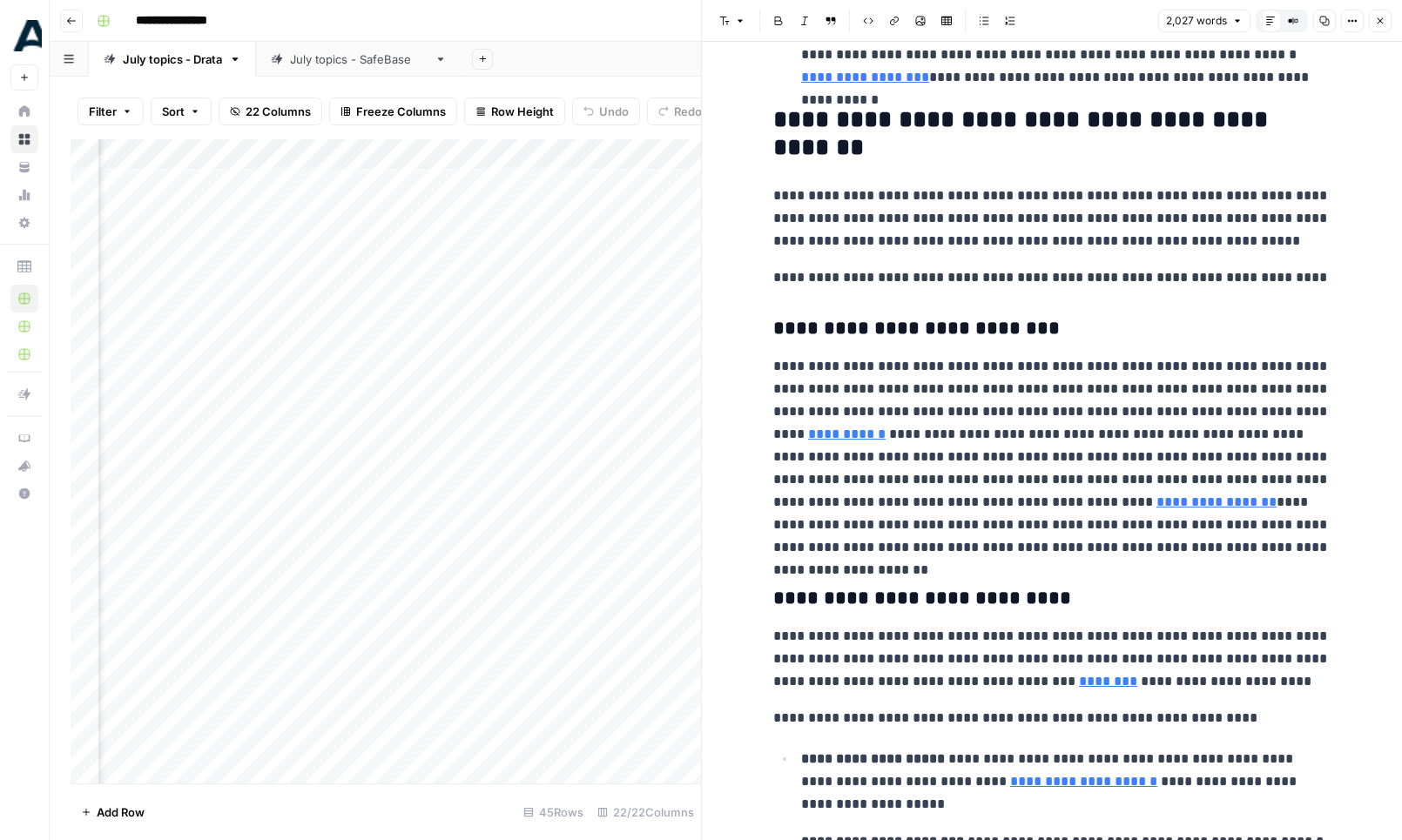 click on "Close" at bounding box center (1380, 21) 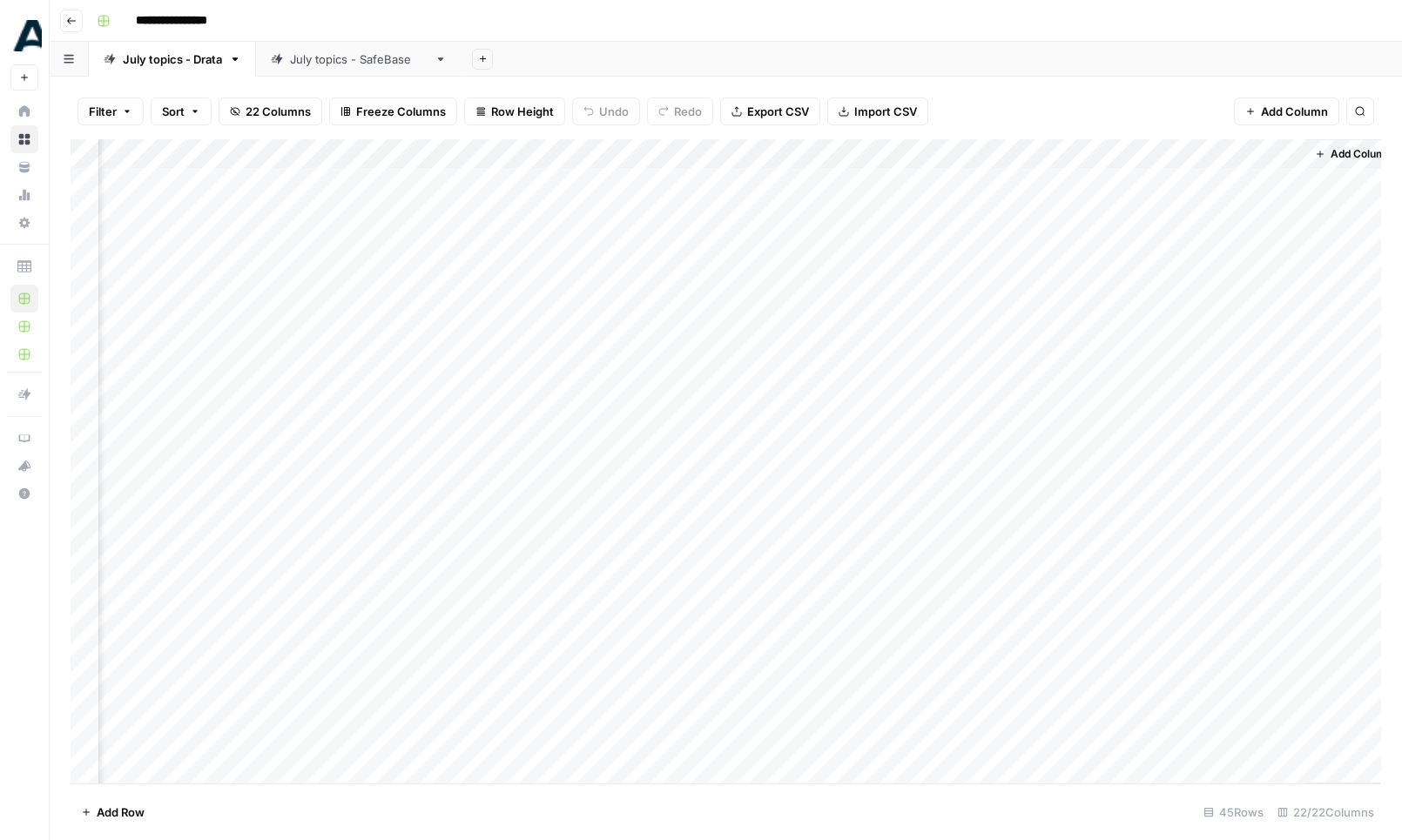 scroll, scrollTop: 0, scrollLeft: 2495, axis: horizontal 